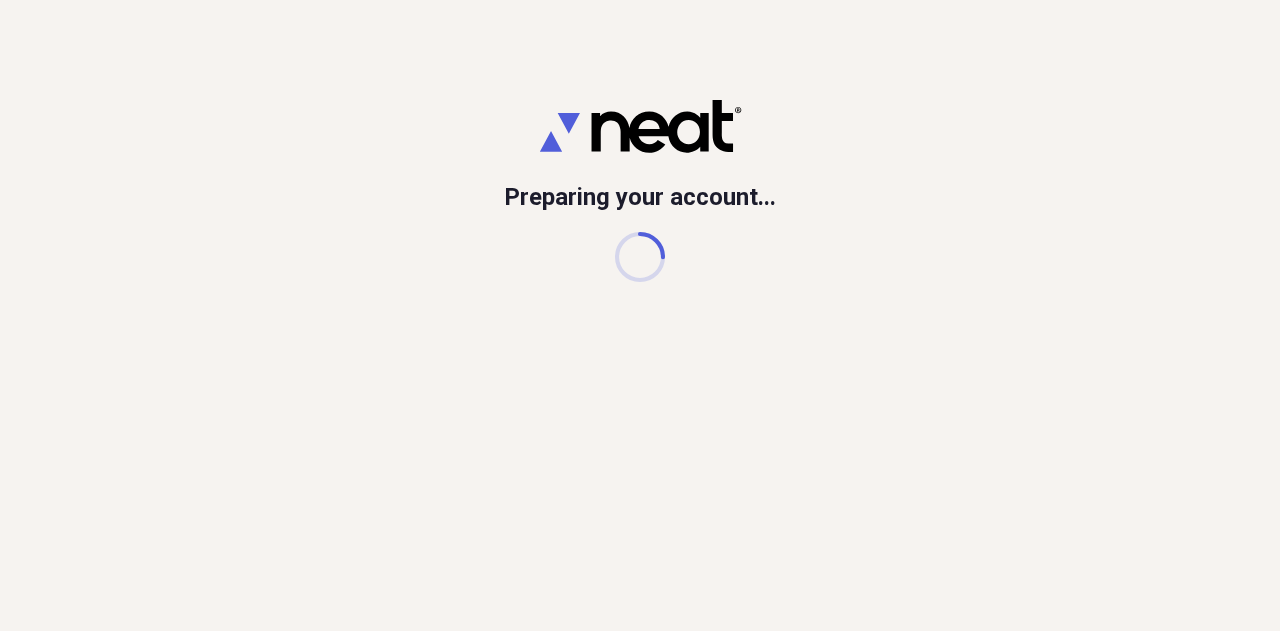 scroll, scrollTop: 0, scrollLeft: 0, axis: both 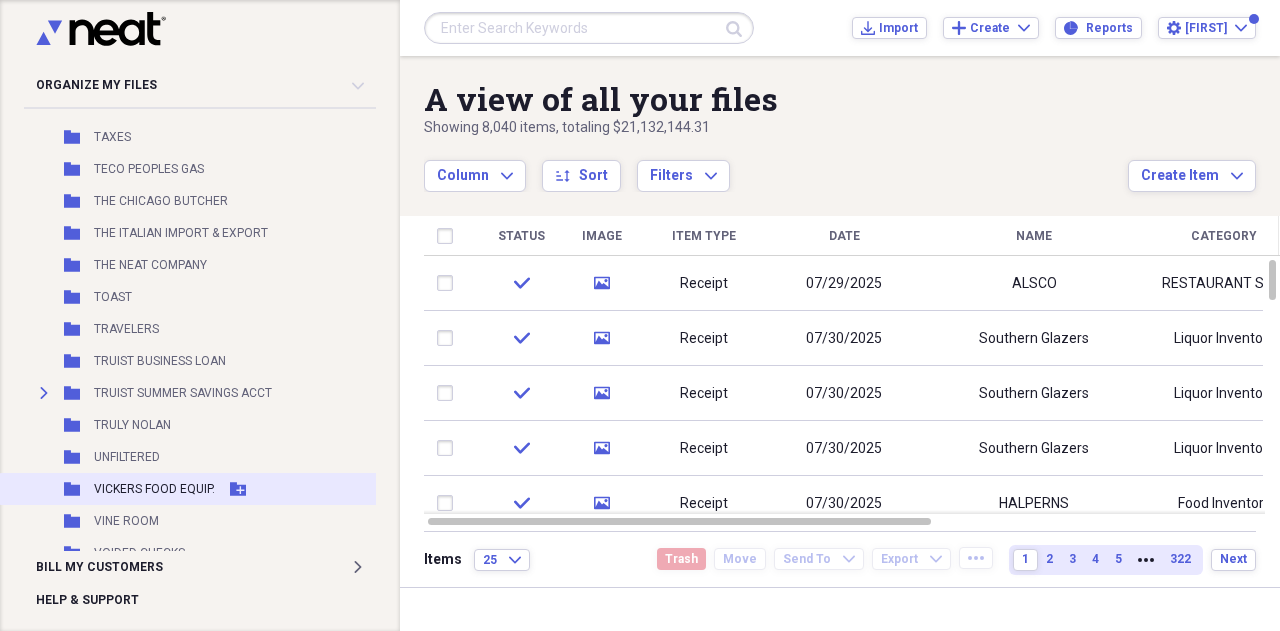 click on "Add Folder" at bounding box center (238, 489) 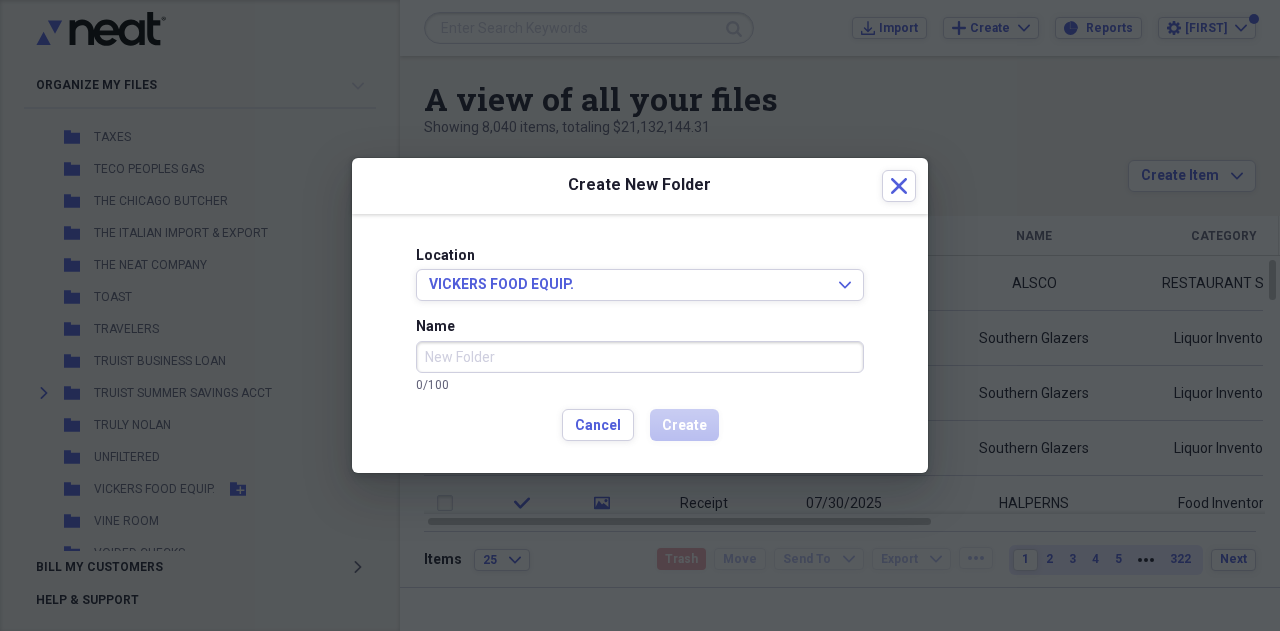 click at bounding box center [640, 315] 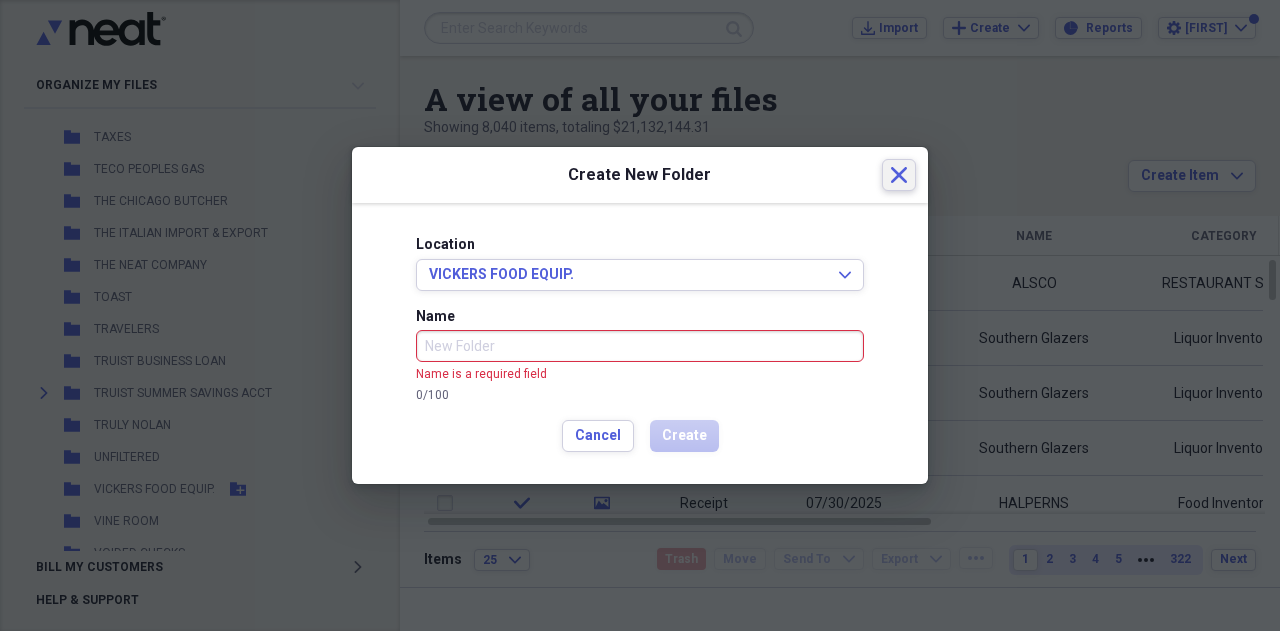 click 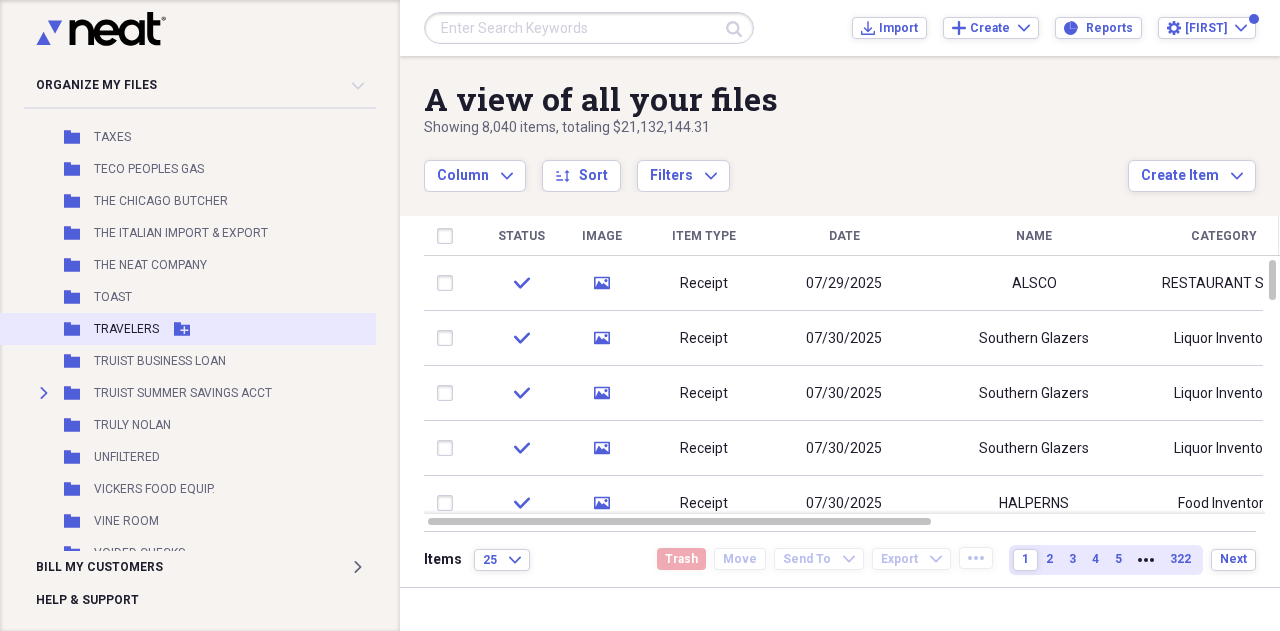 click on "TRAVELERS" at bounding box center [126, 329] 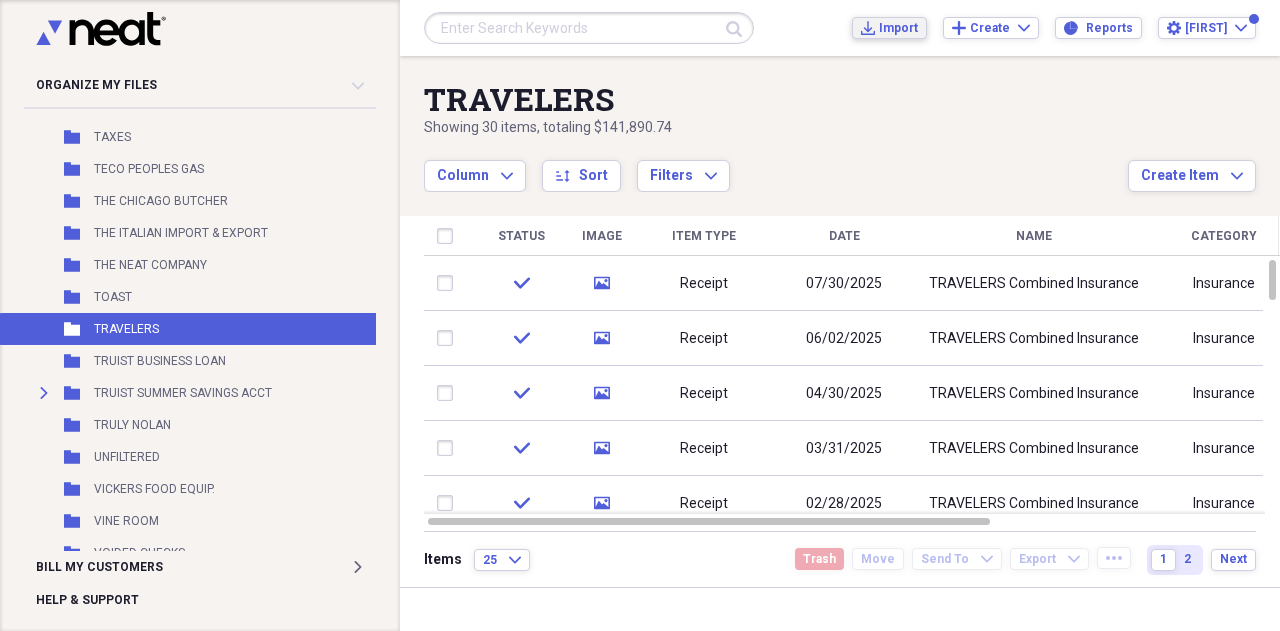 click on "Import" at bounding box center [898, 28] 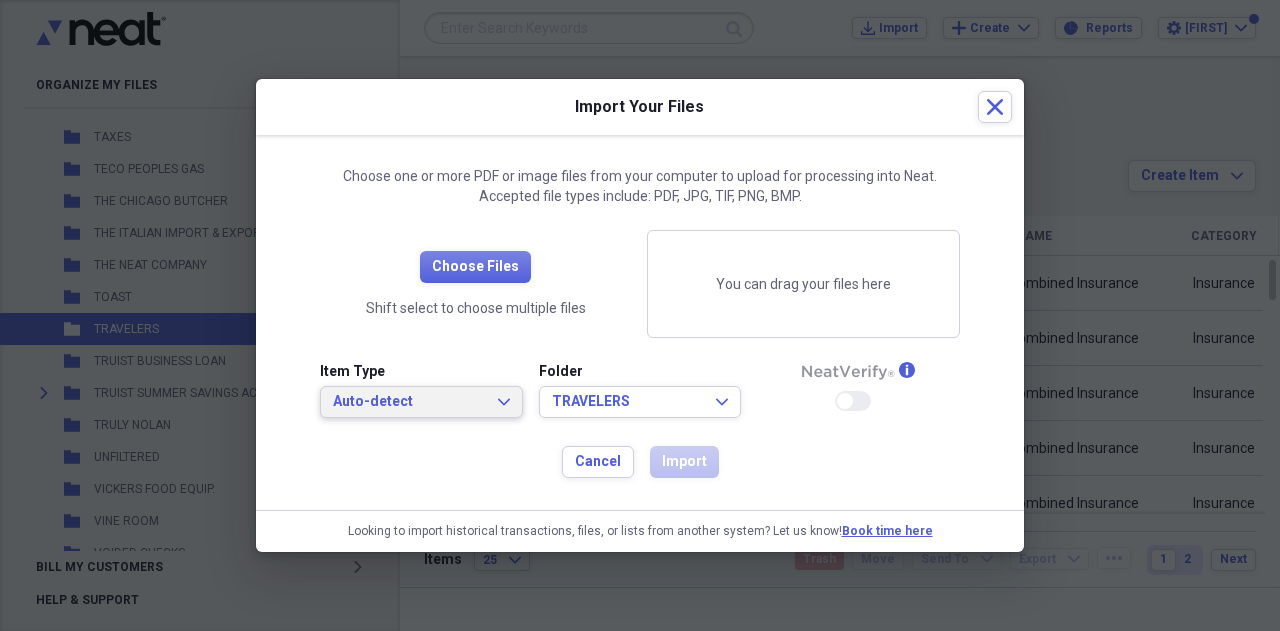 click on "Expand" 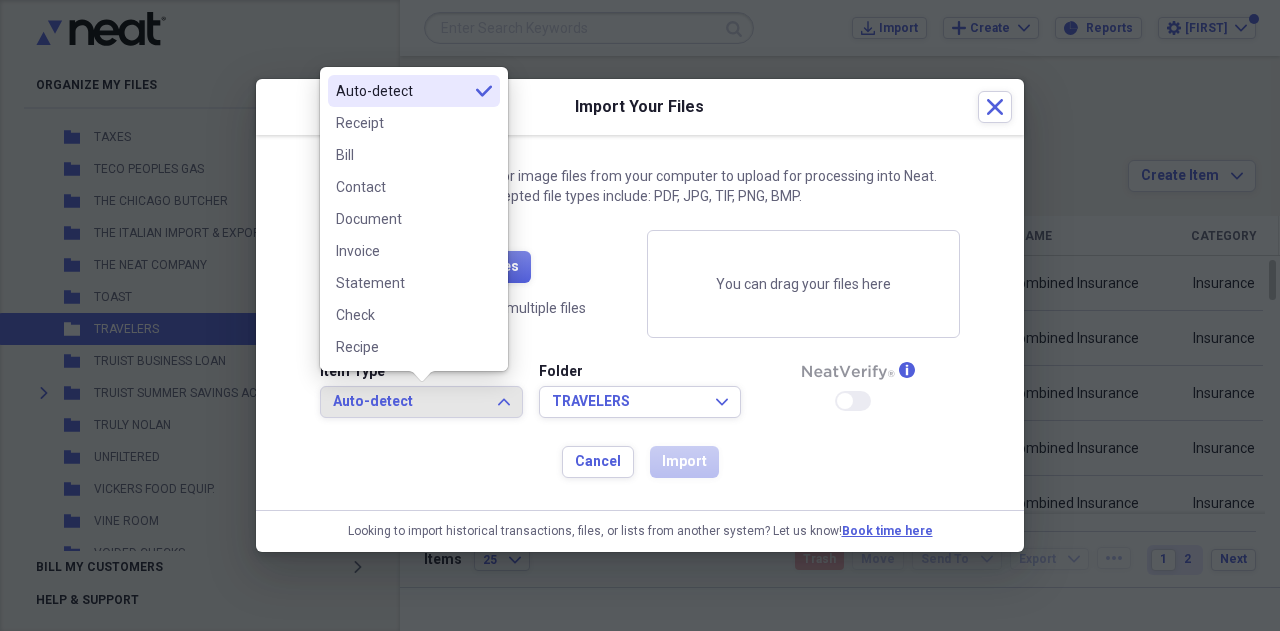 click on "Bill" at bounding box center [414, 155] 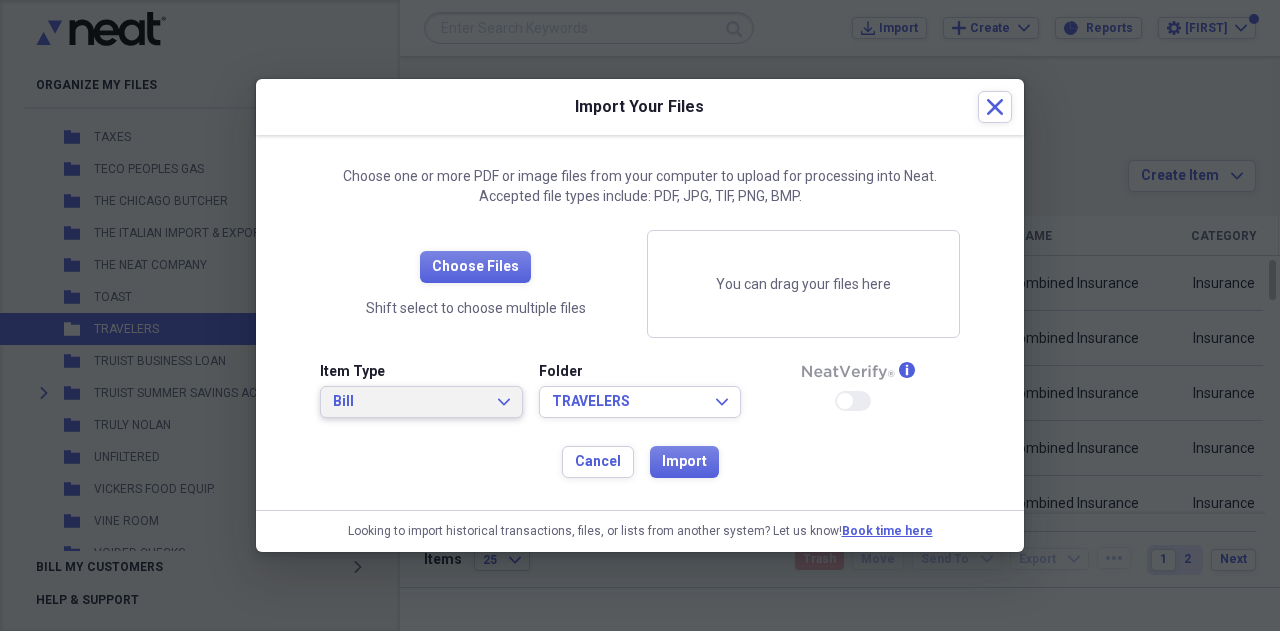 click on "Expand" 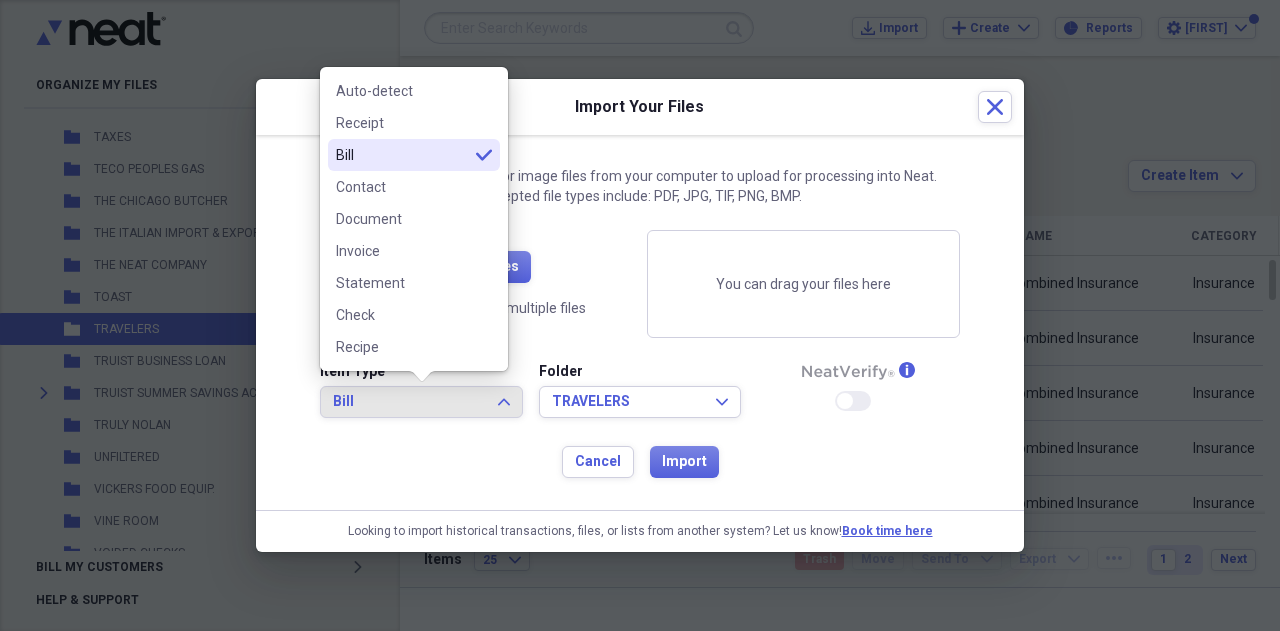 click at bounding box center (484, 123) 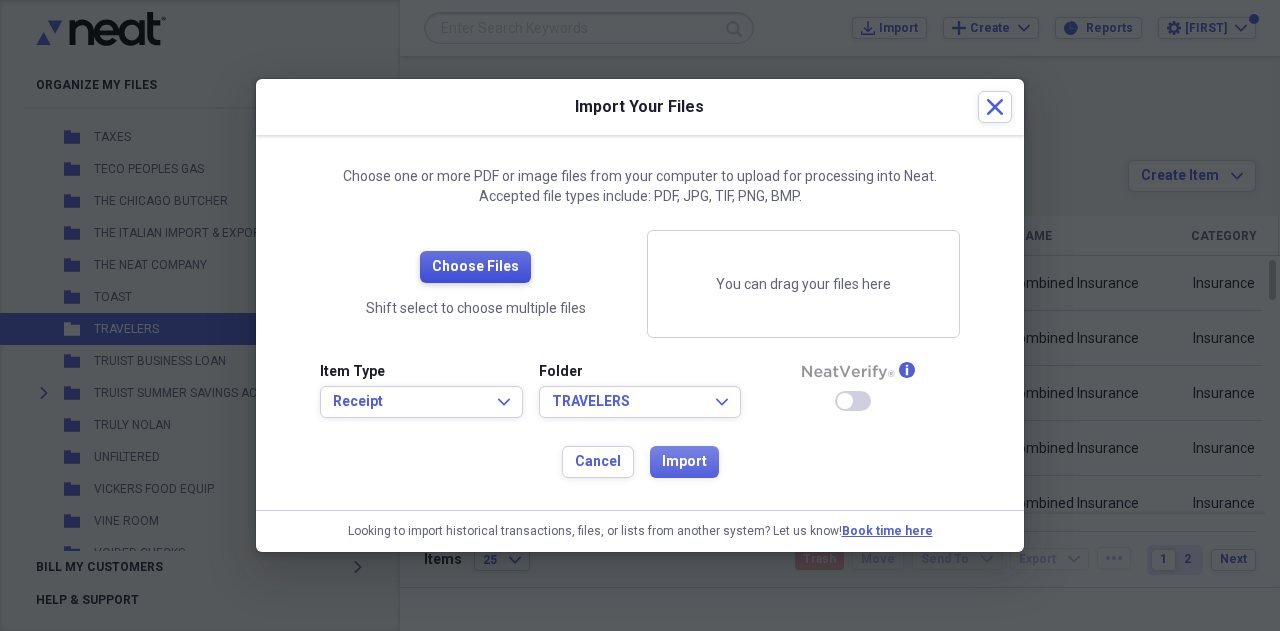 click on "Choose Files" at bounding box center [475, 267] 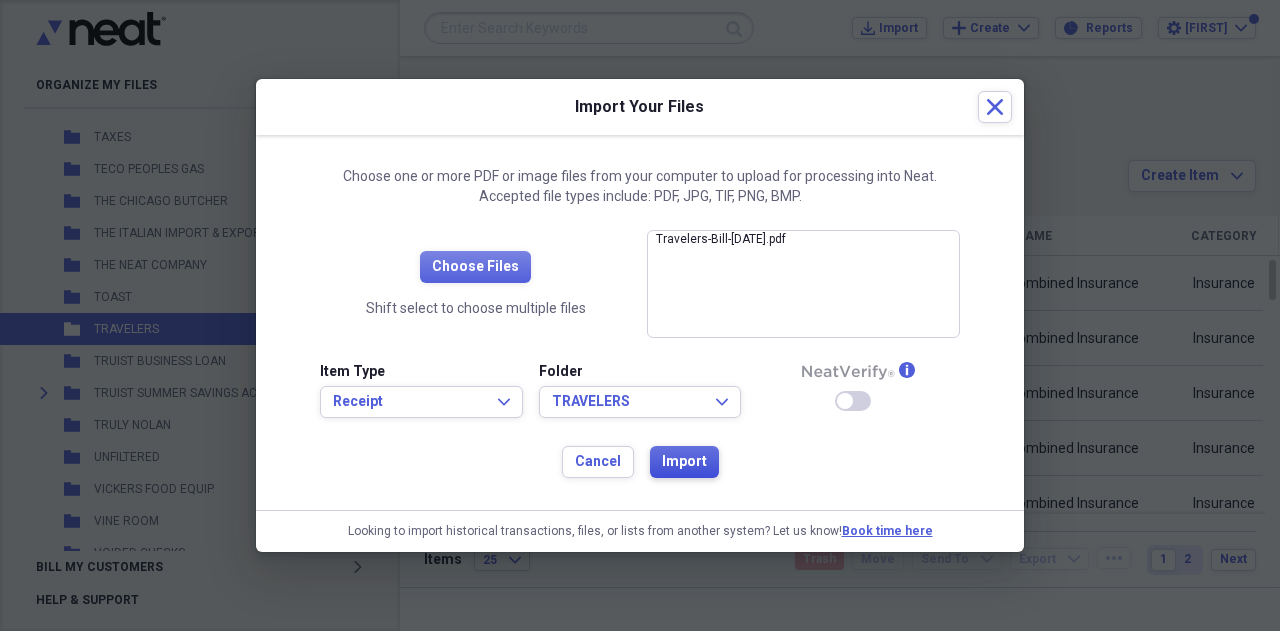 click on "Import" at bounding box center (684, 462) 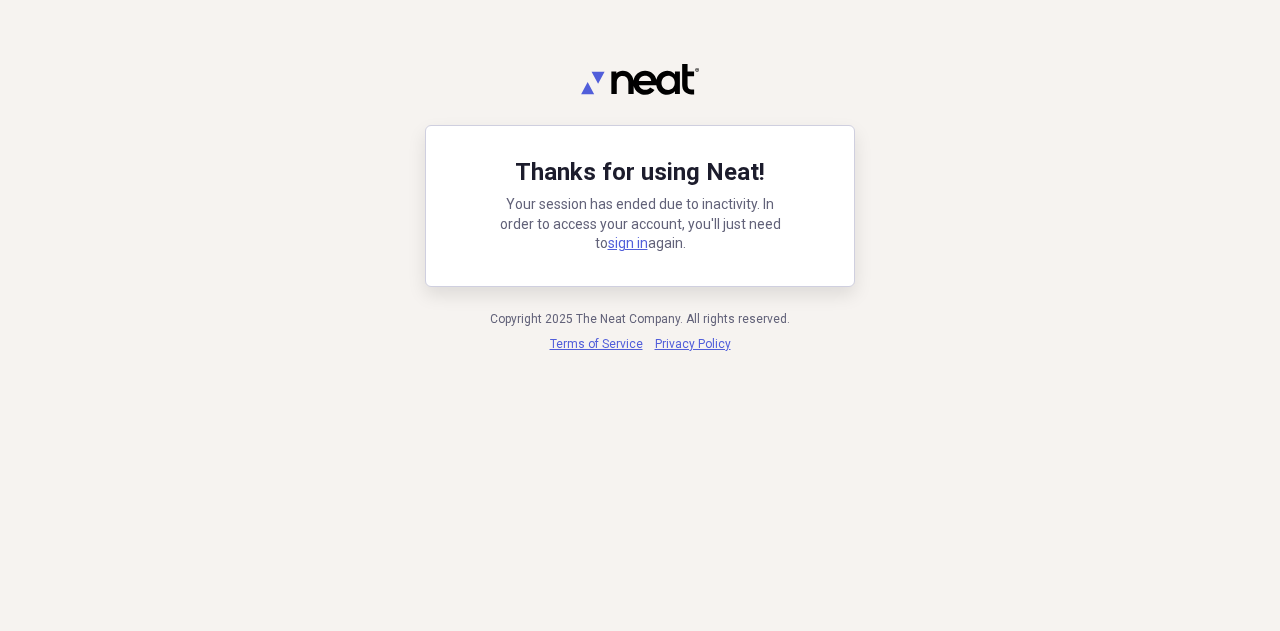scroll, scrollTop: 0, scrollLeft: 0, axis: both 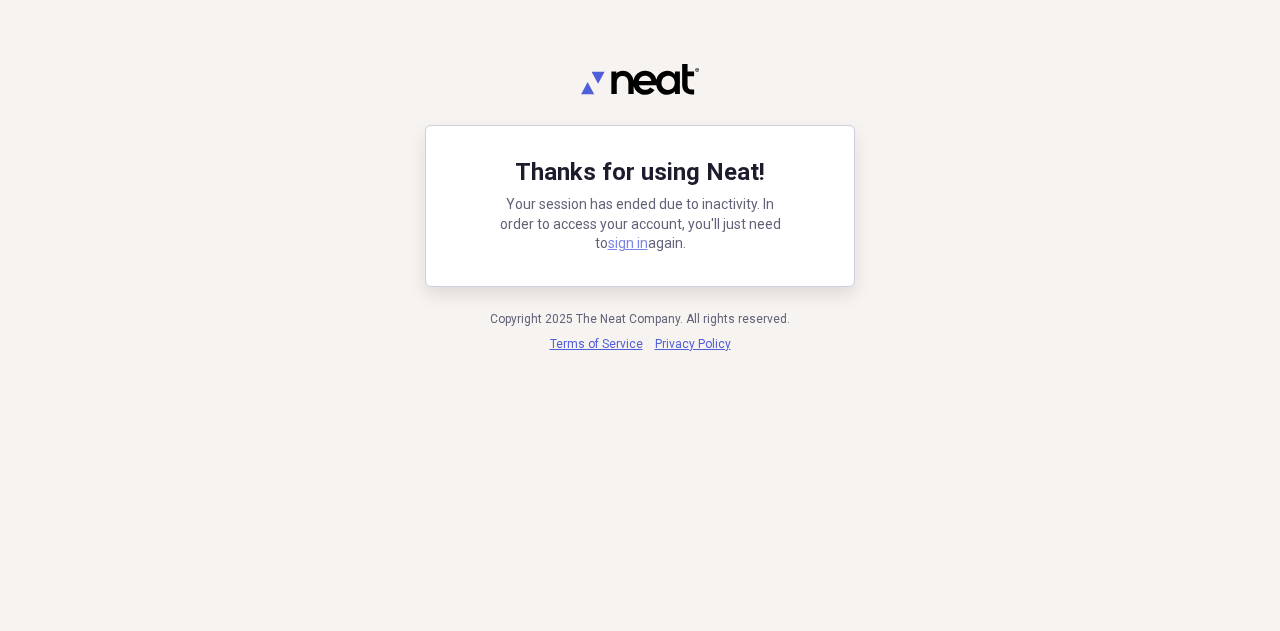 click on "sign in" at bounding box center [628, 243] 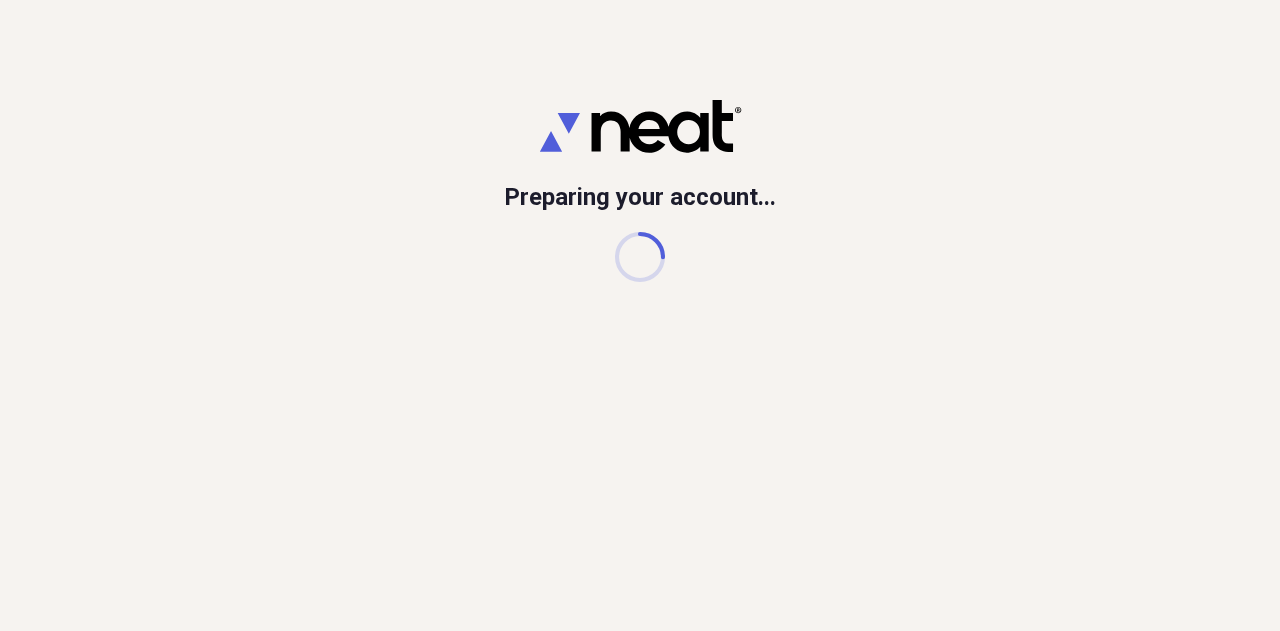 scroll, scrollTop: 0, scrollLeft: 0, axis: both 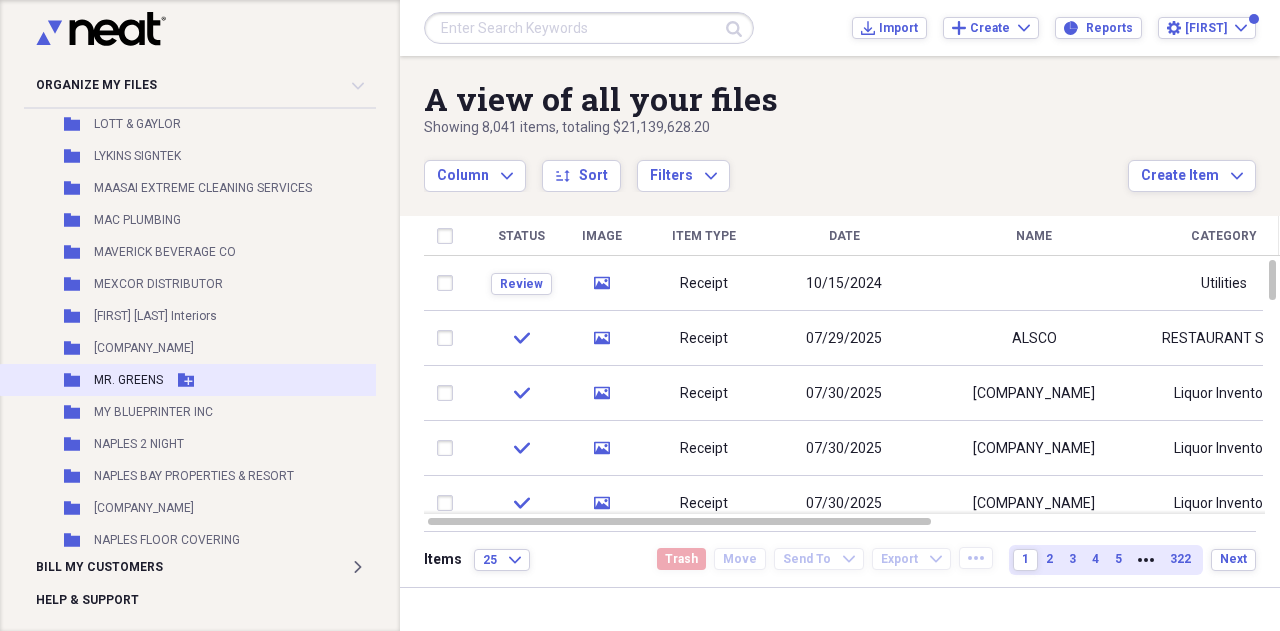 click on "MR. GREENS" at bounding box center [128, 380] 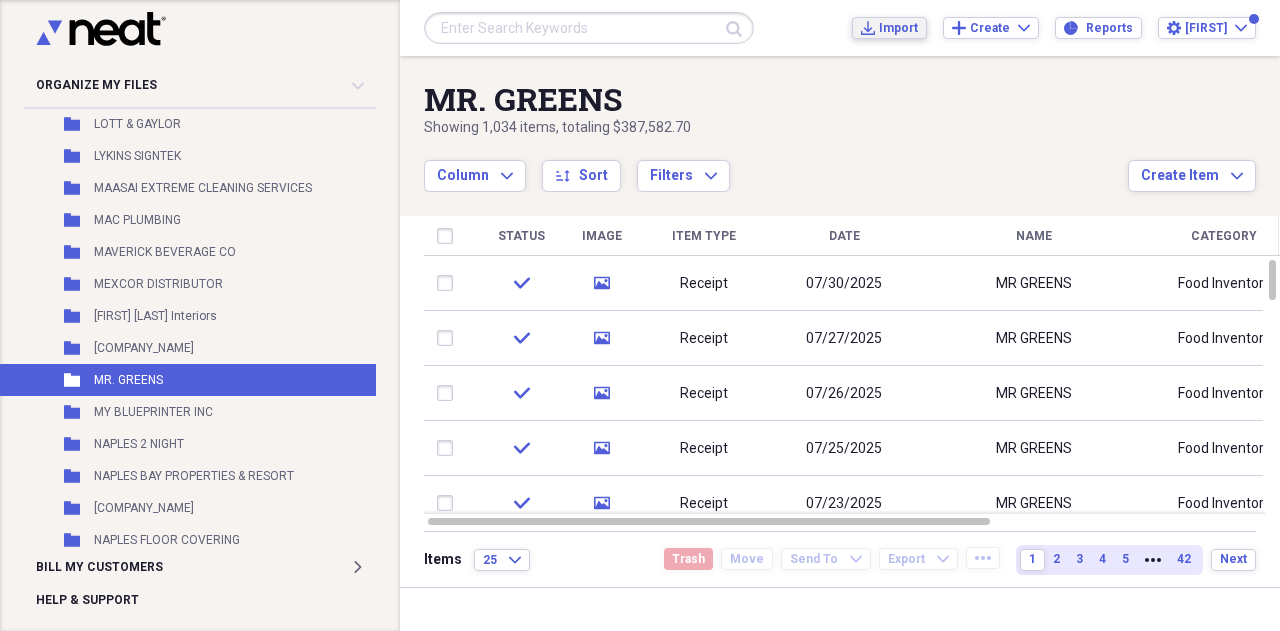 click on "Import" at bounding box center (898, 28) 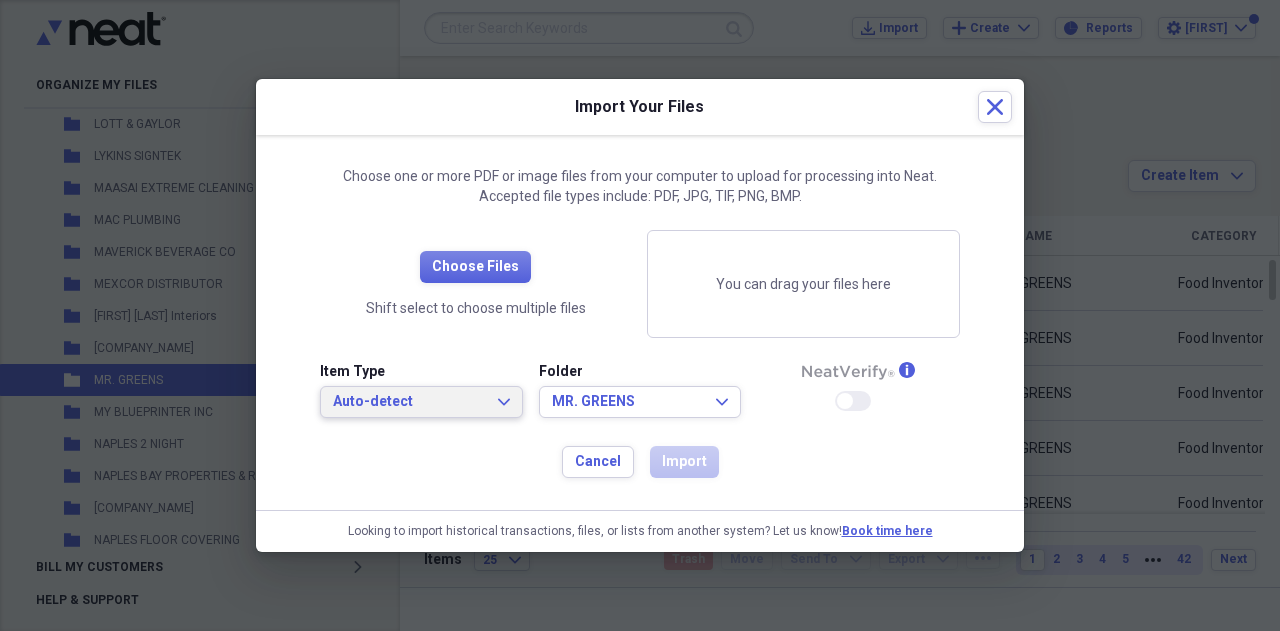 click on "Expand" 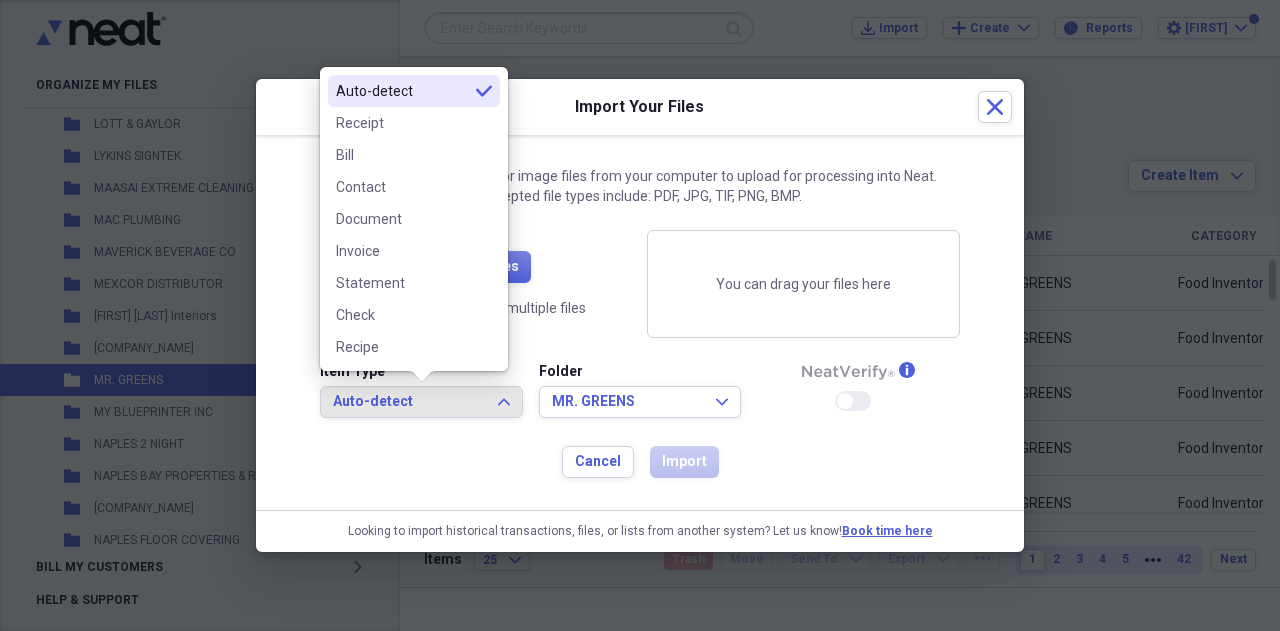 click on "Receipt" at bounding box center [414, 123] 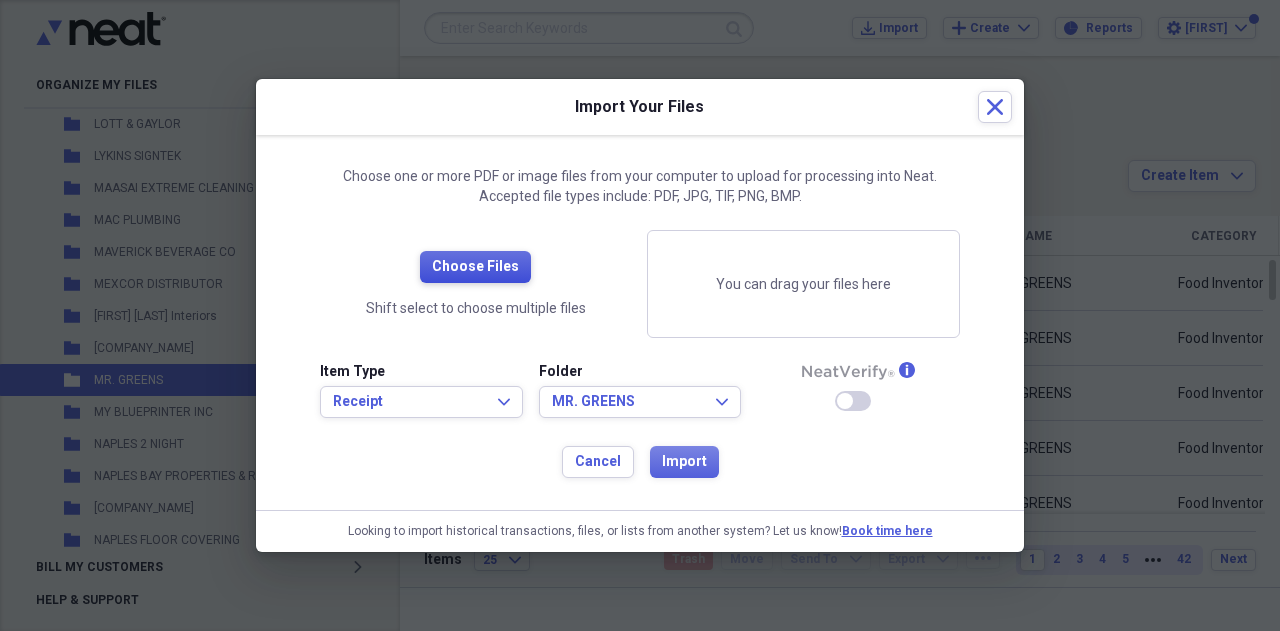 click on "Choose Files" at bounding box center [475, 267] 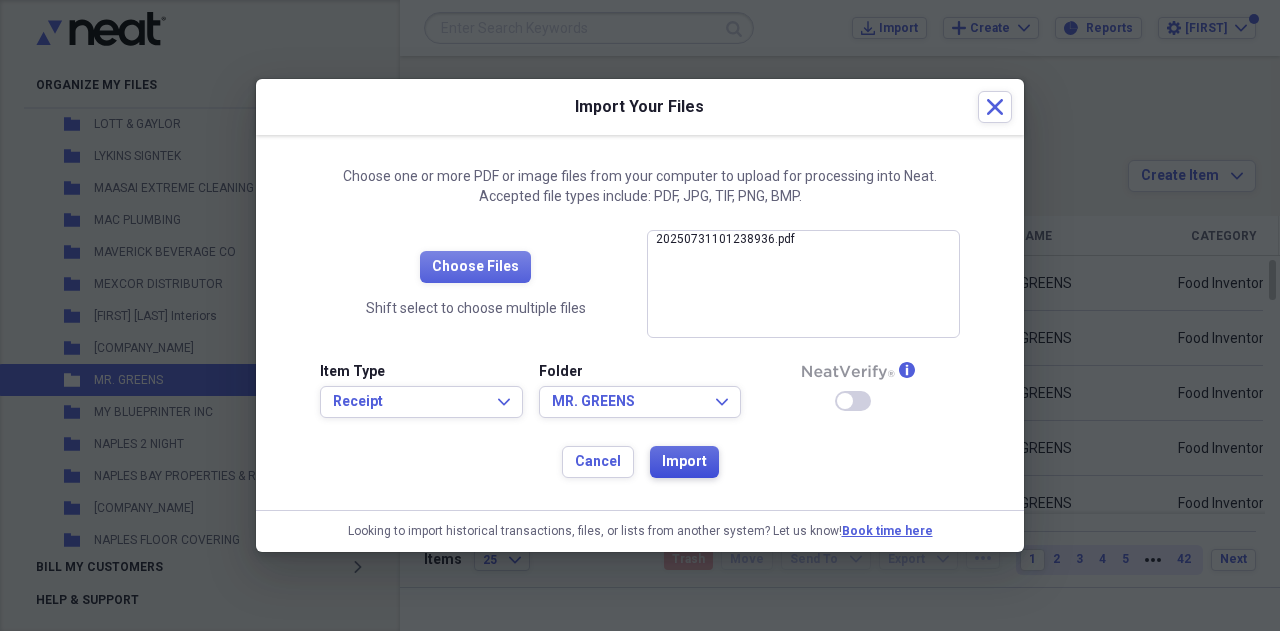 click on "Import" at bounding box center [684, 462] 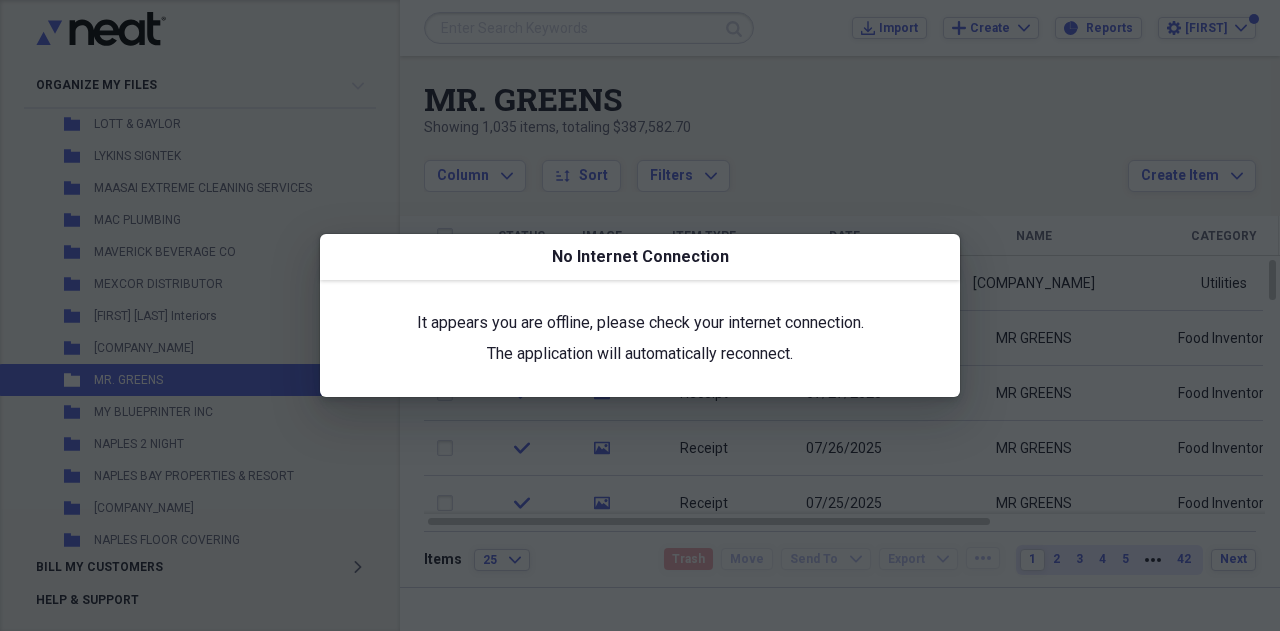 click at bounding box center (640, 315) 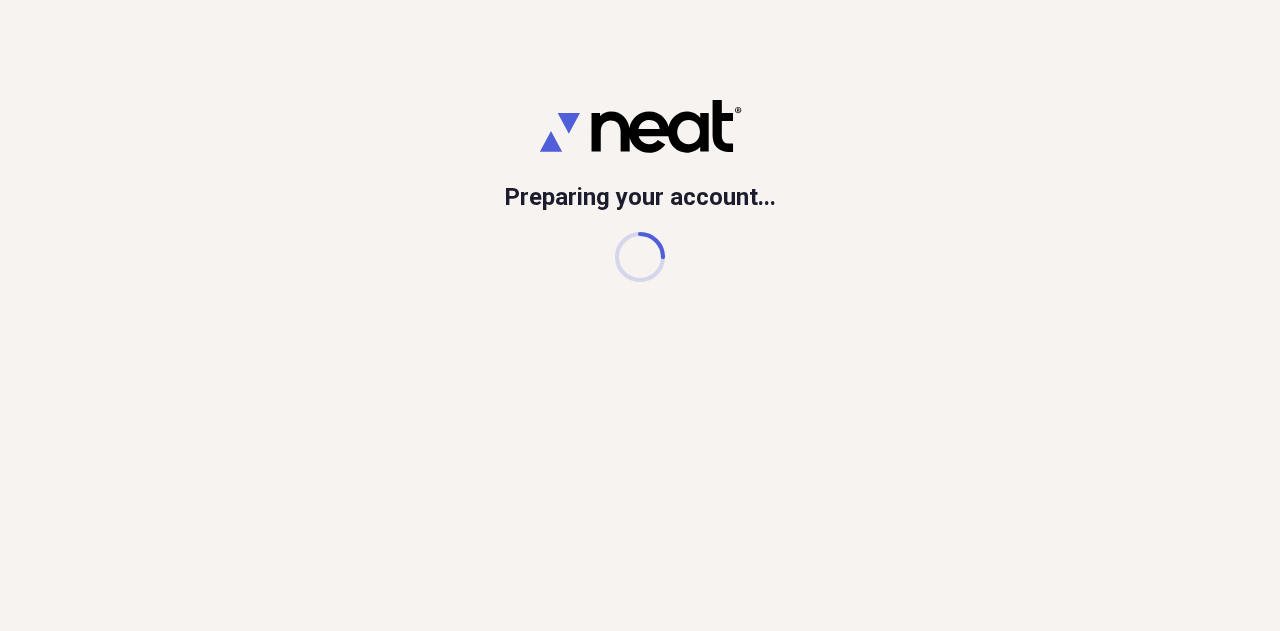 scroll, scrollTop: 0, scrollLeft: 0, axis: both 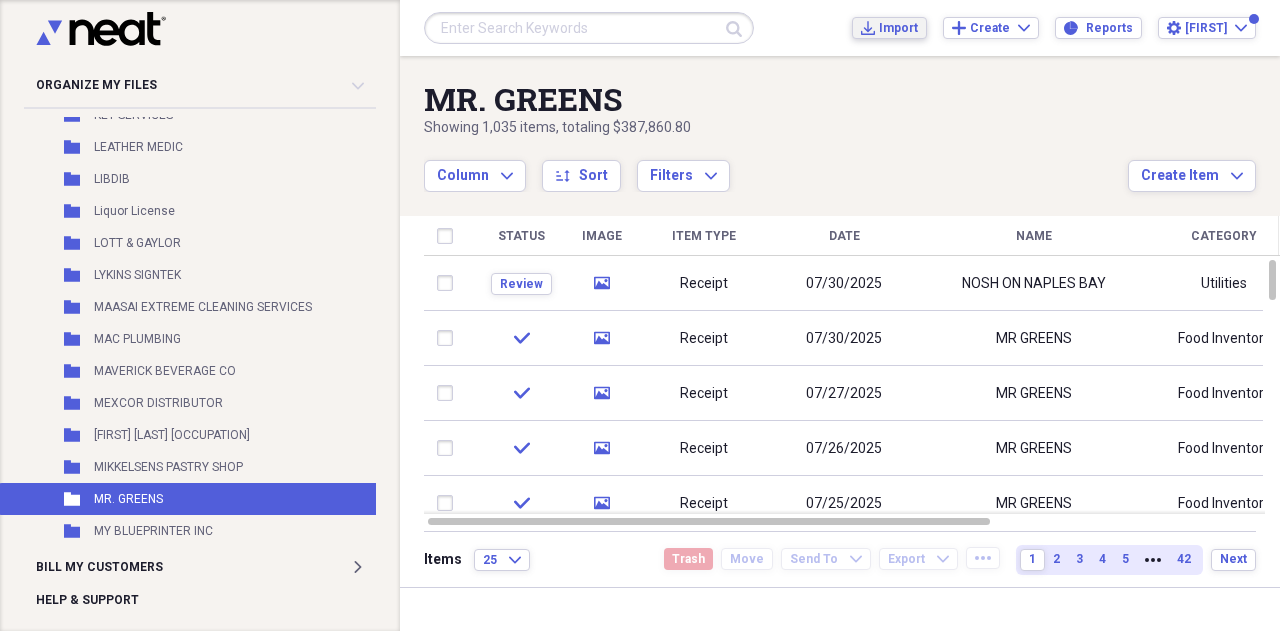 click on "Import" at bounding box center (898, 28) 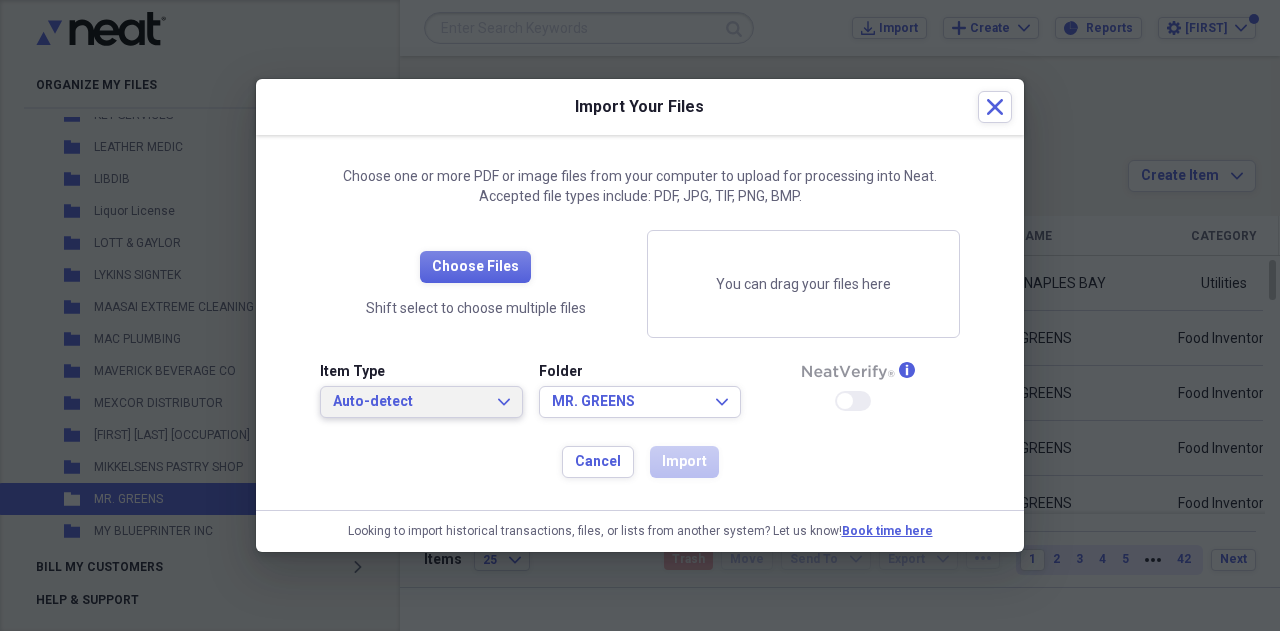 click on "Expand" 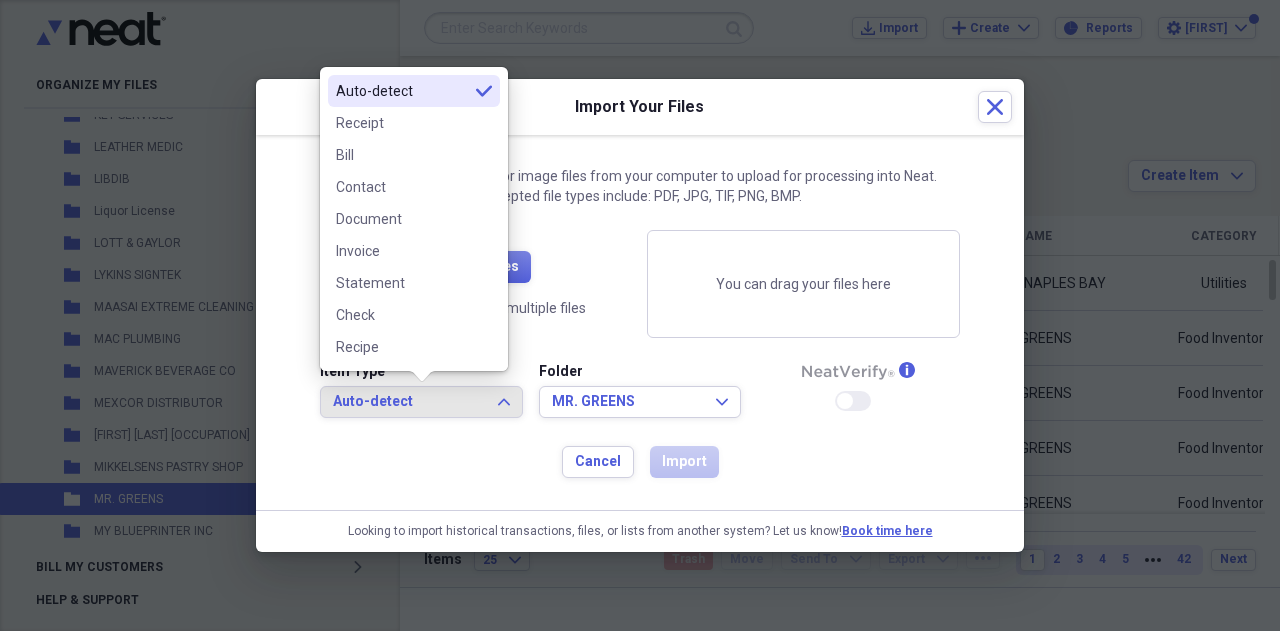click on "Receipt" at bounding box center [402, 123] 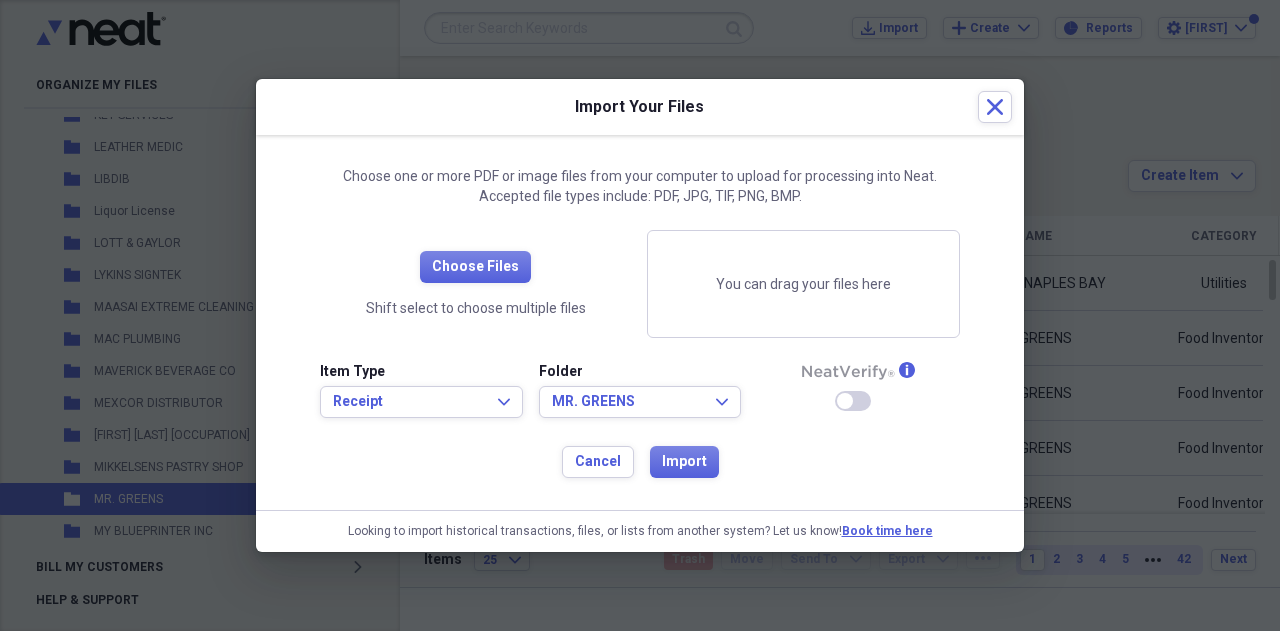 click on "You can drag your files here" at bounding box center [803, 284] 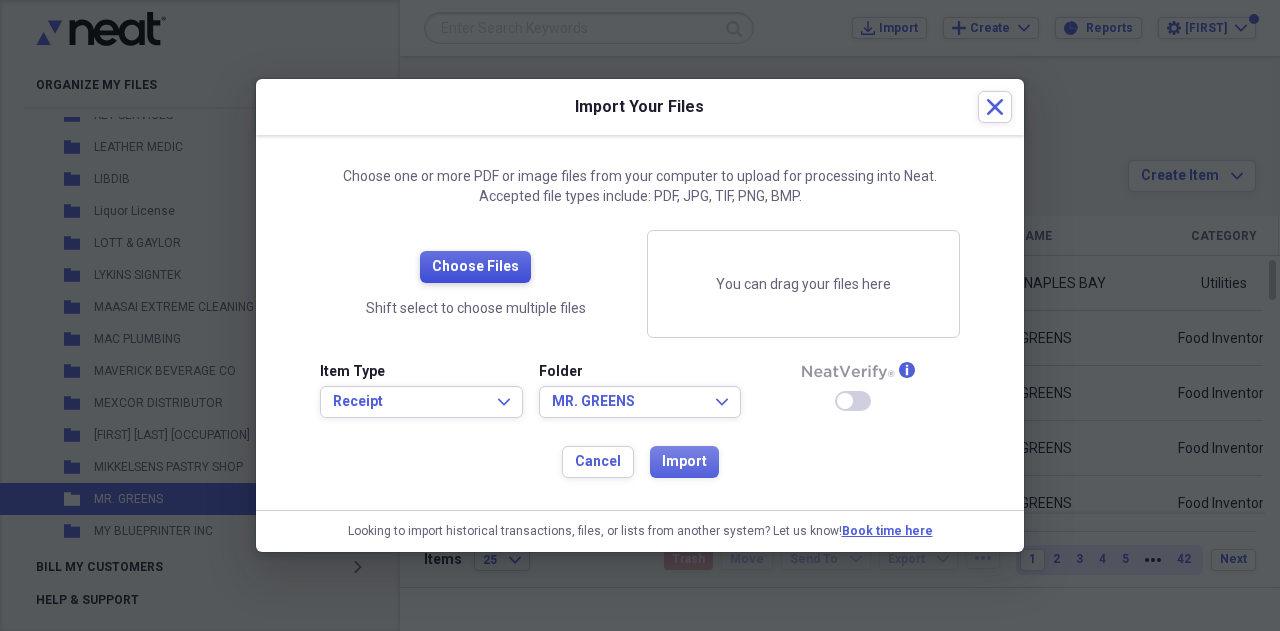 click on "Choose Files" at bounding box center [475, 267] 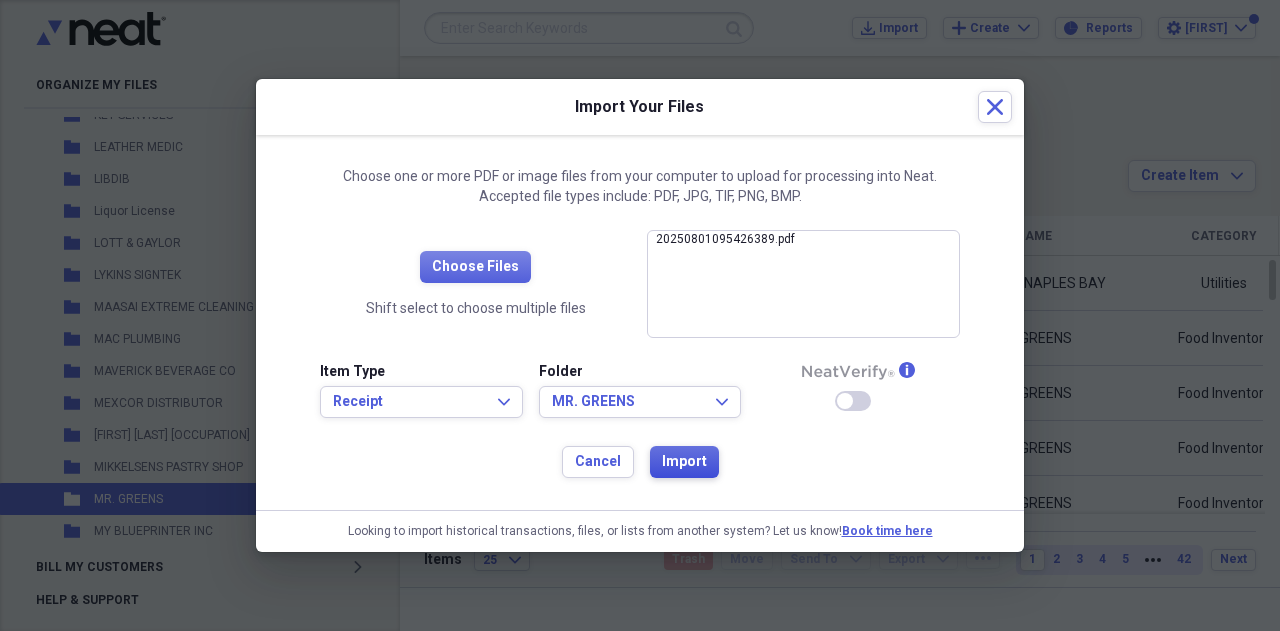 click on "Import" at bounding box center [684, 462] 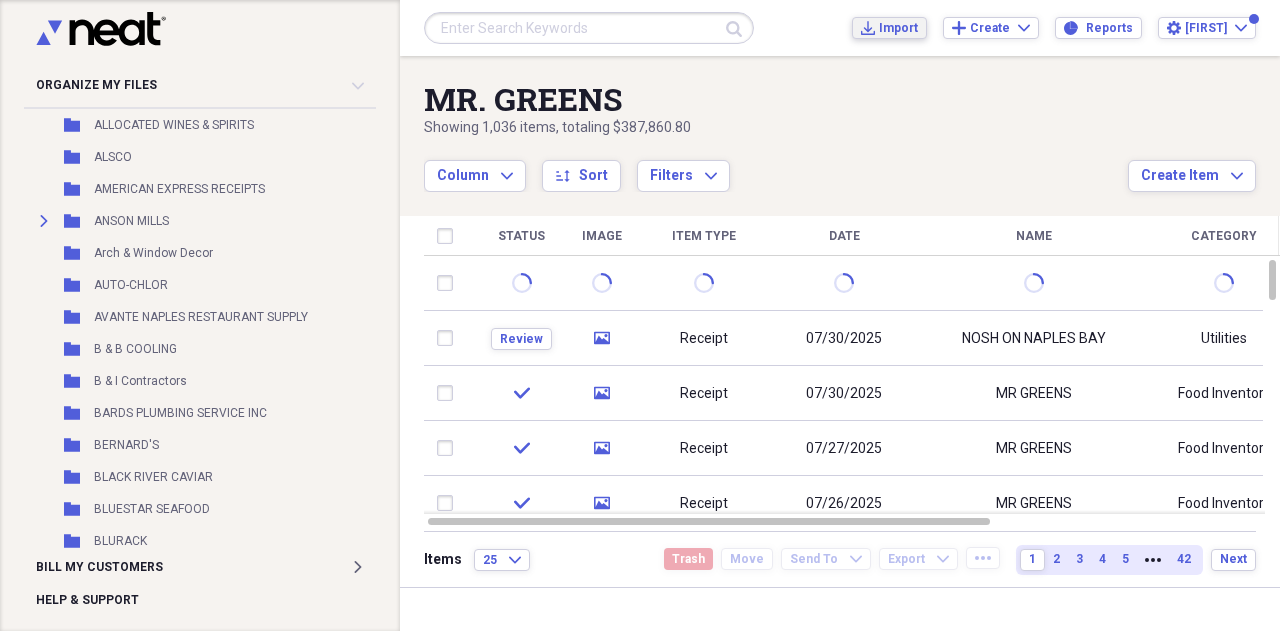 scroll, scrollTop: 366, scrollLeft: 0, axis: vertical 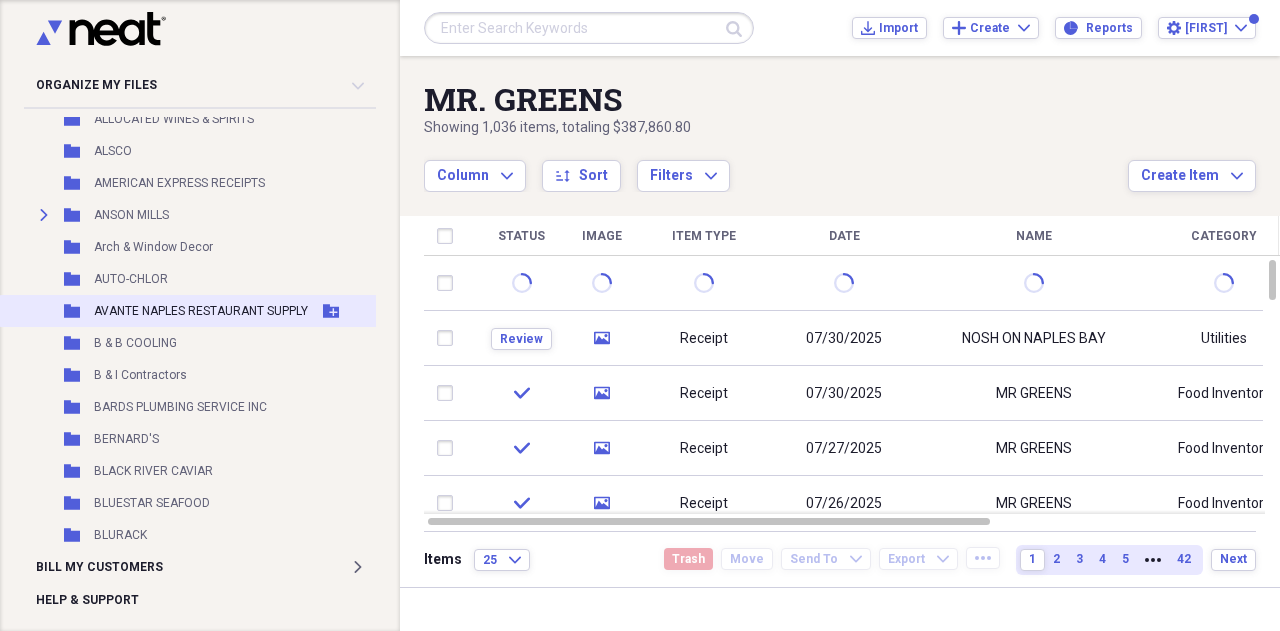 click on "[COMPANY_NAME]" at bounding box center (201, 311) 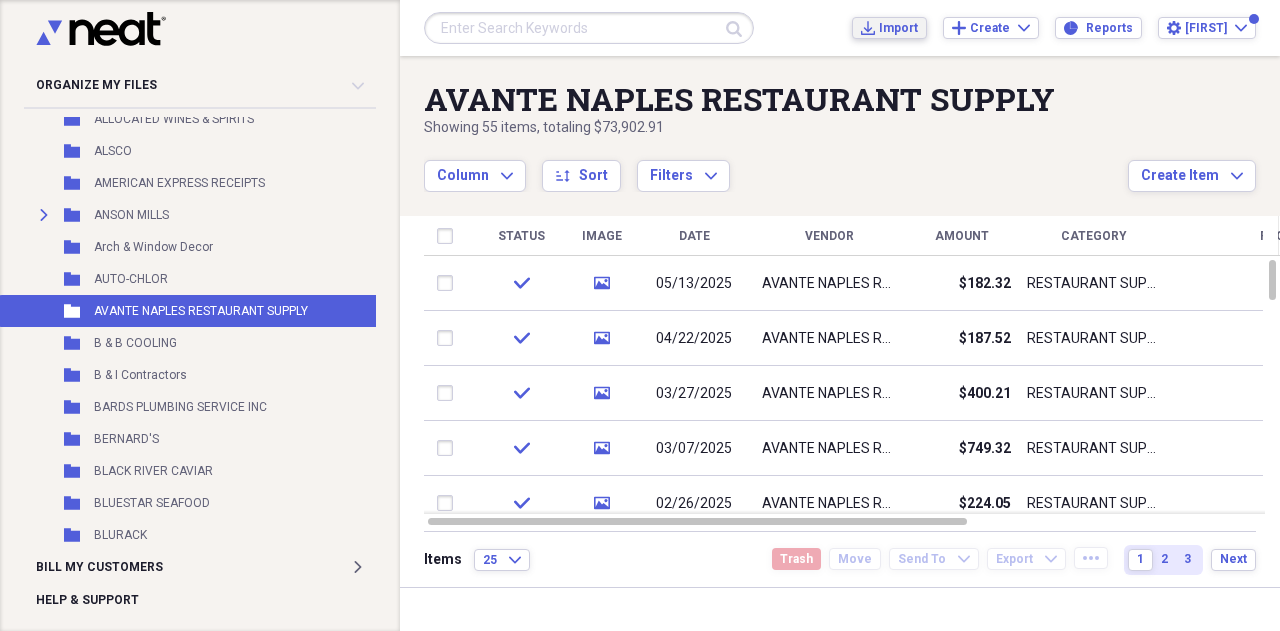 click on "Import" at bounding box center (898, 28) 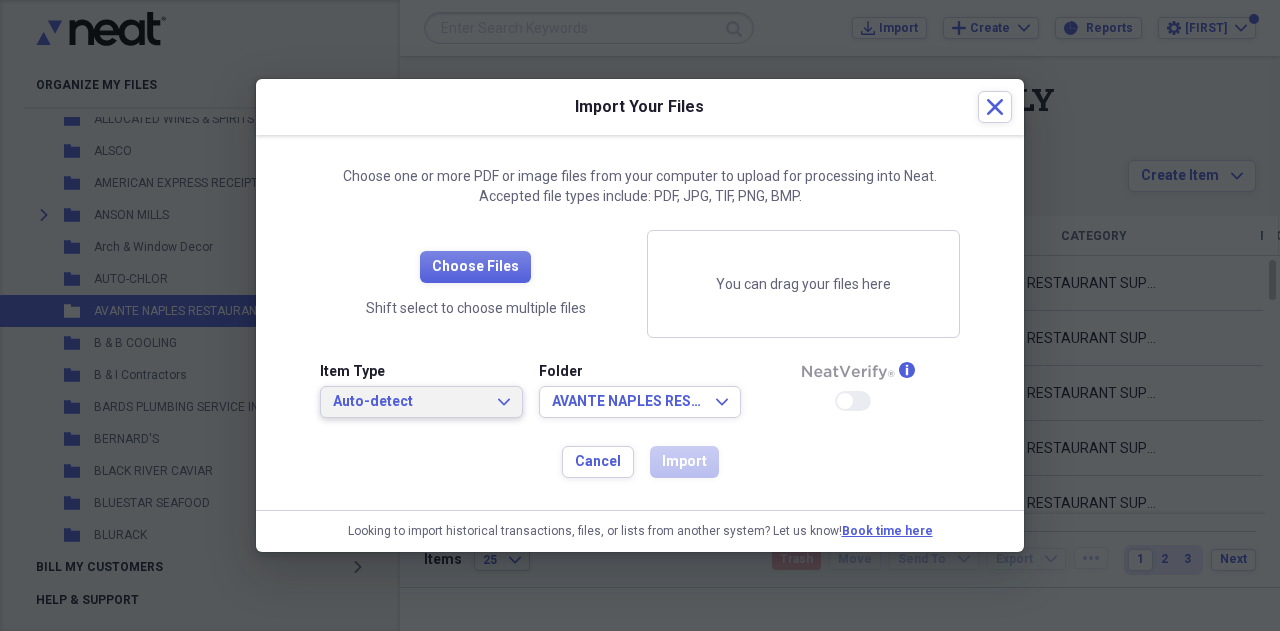 click on "Expand" 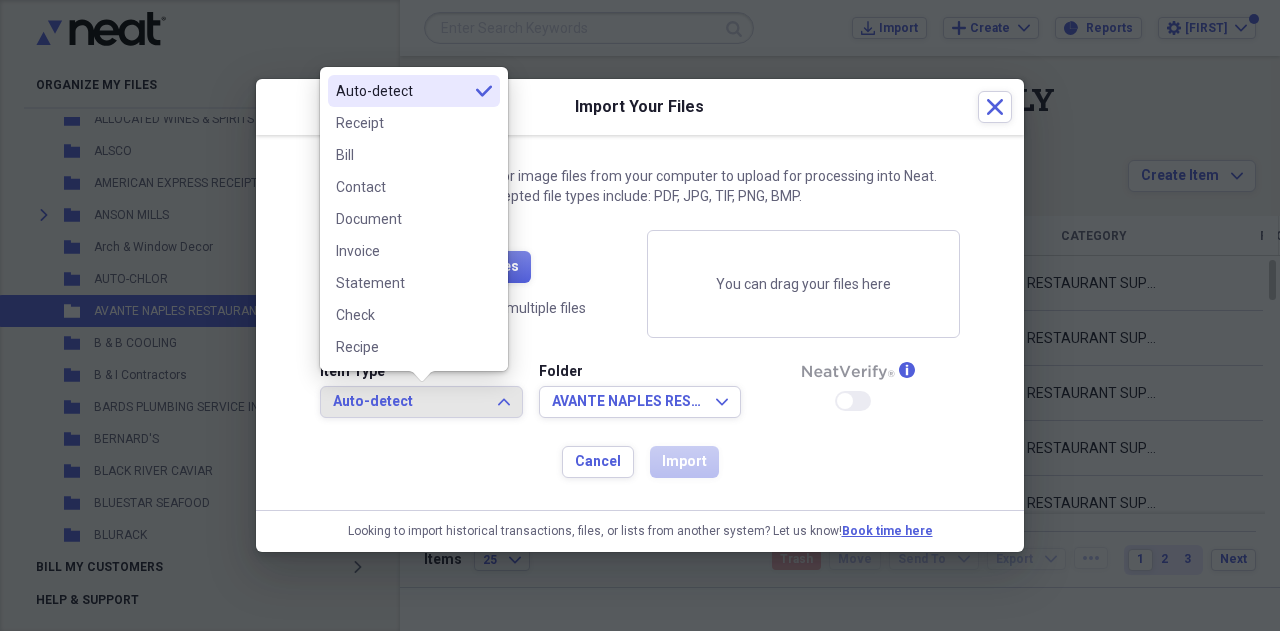 click on "Receipt" at bounding box center (402, 123) 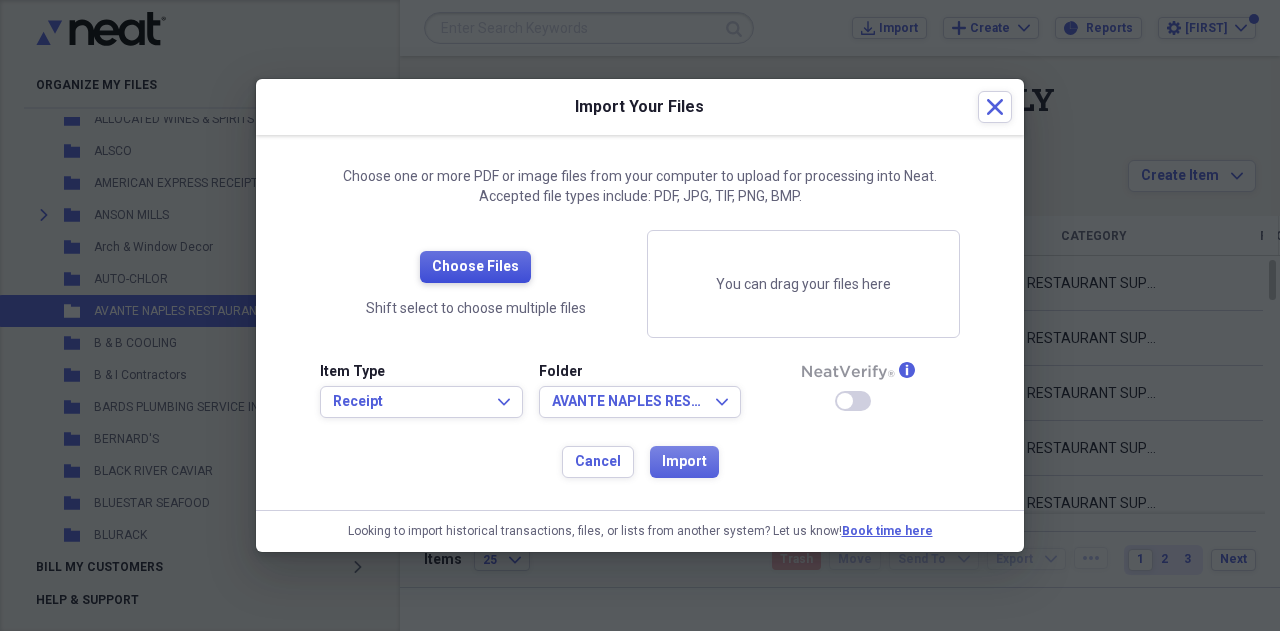 click on "Choose Files" at bounding box center [475, 267] 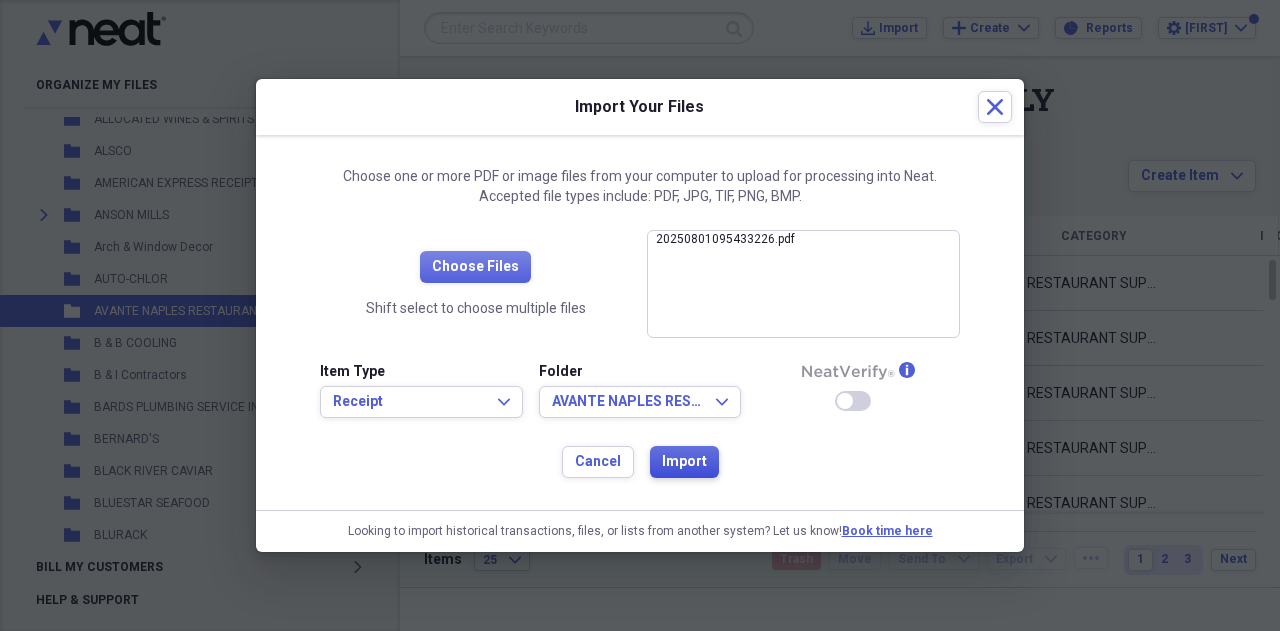 click on "Import" at bounding box center [684, 462] 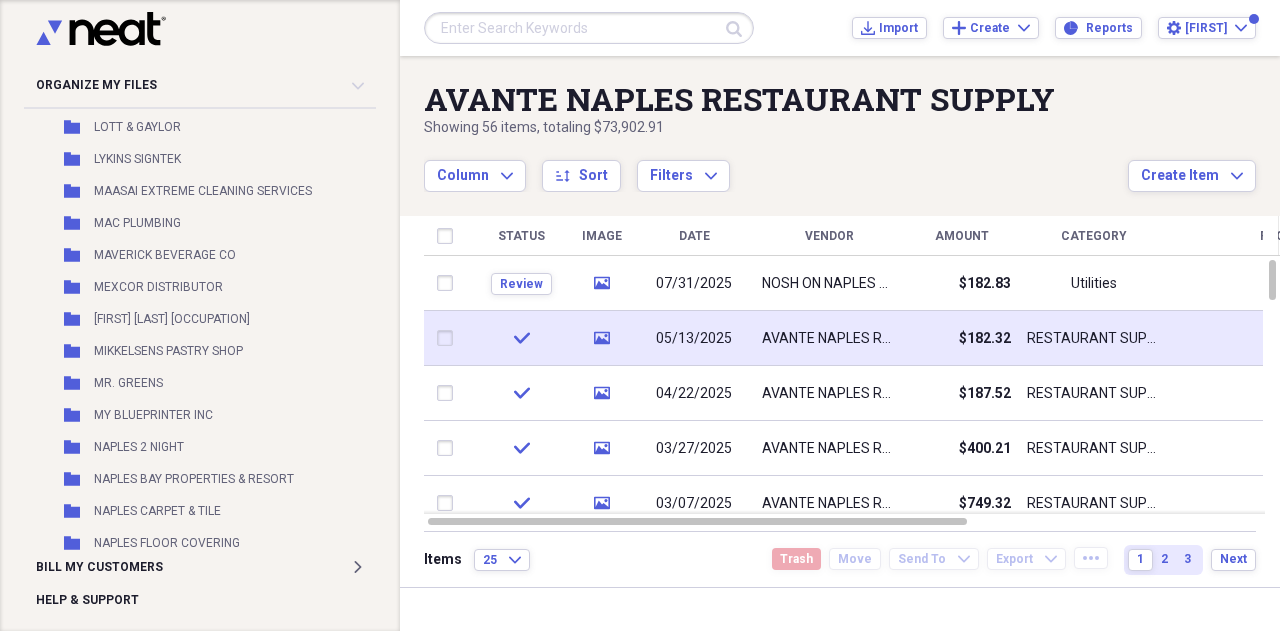 scroll, scrollTop: 3015, scrollLeft: 0, axis: vertical 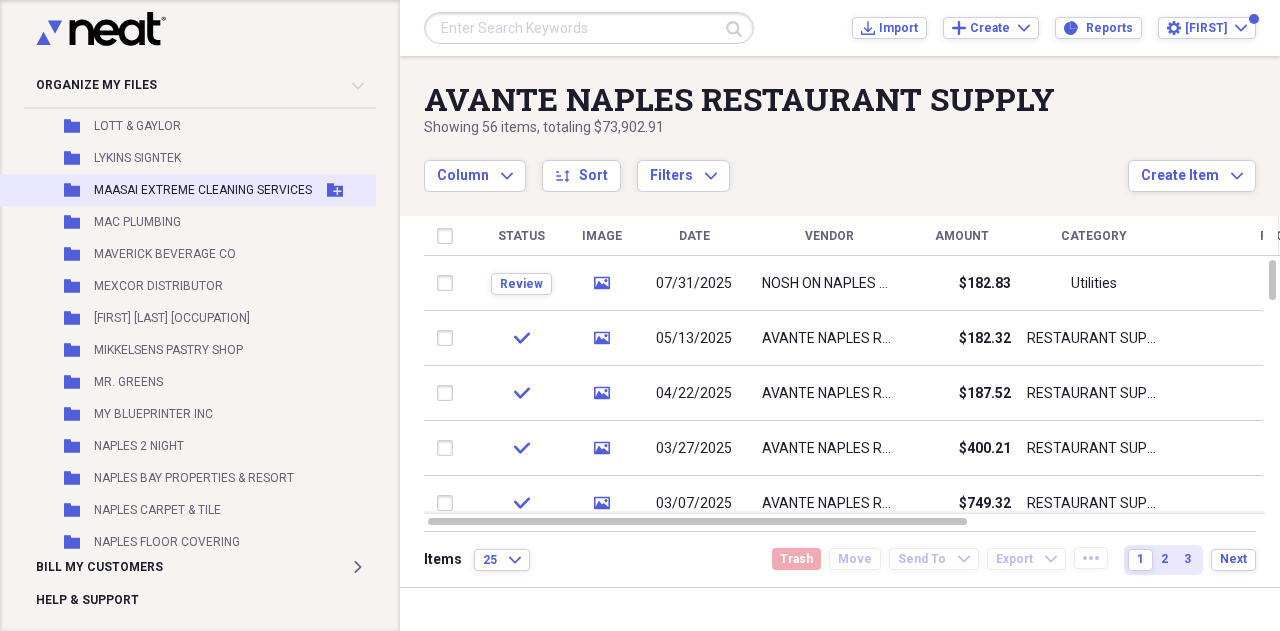 click on "MAASAI EXTREME CLEANING SERVICES" at bounding box center (203, 190) 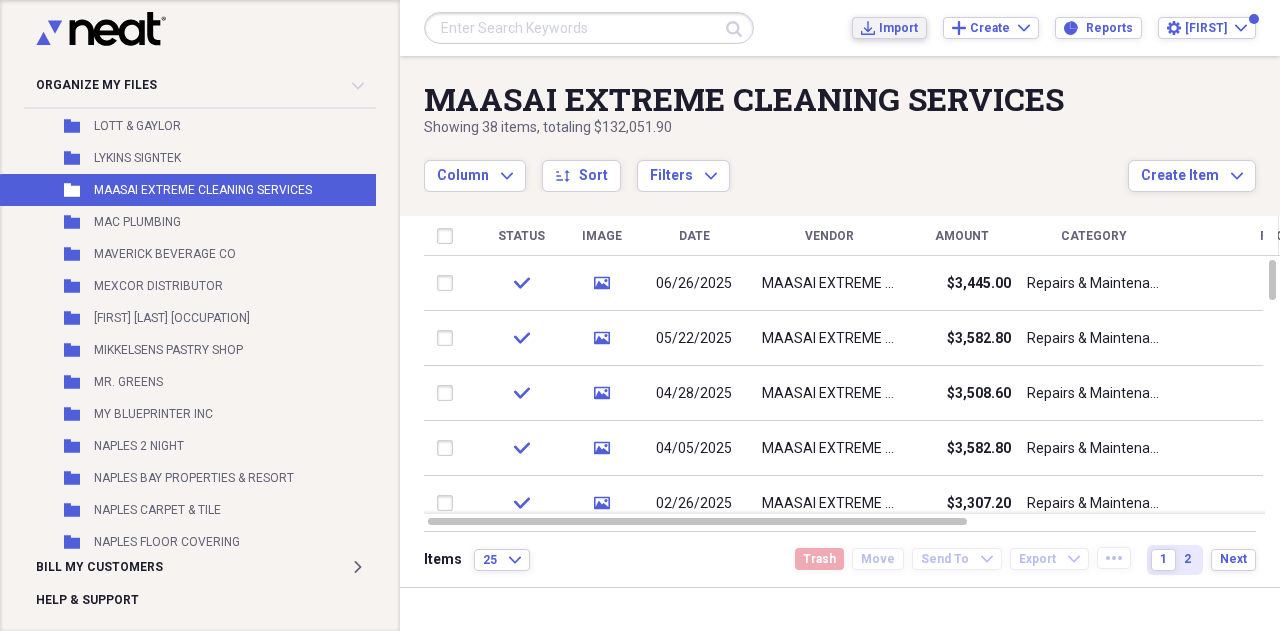 click on "Import" at bounding box center (898, 28) 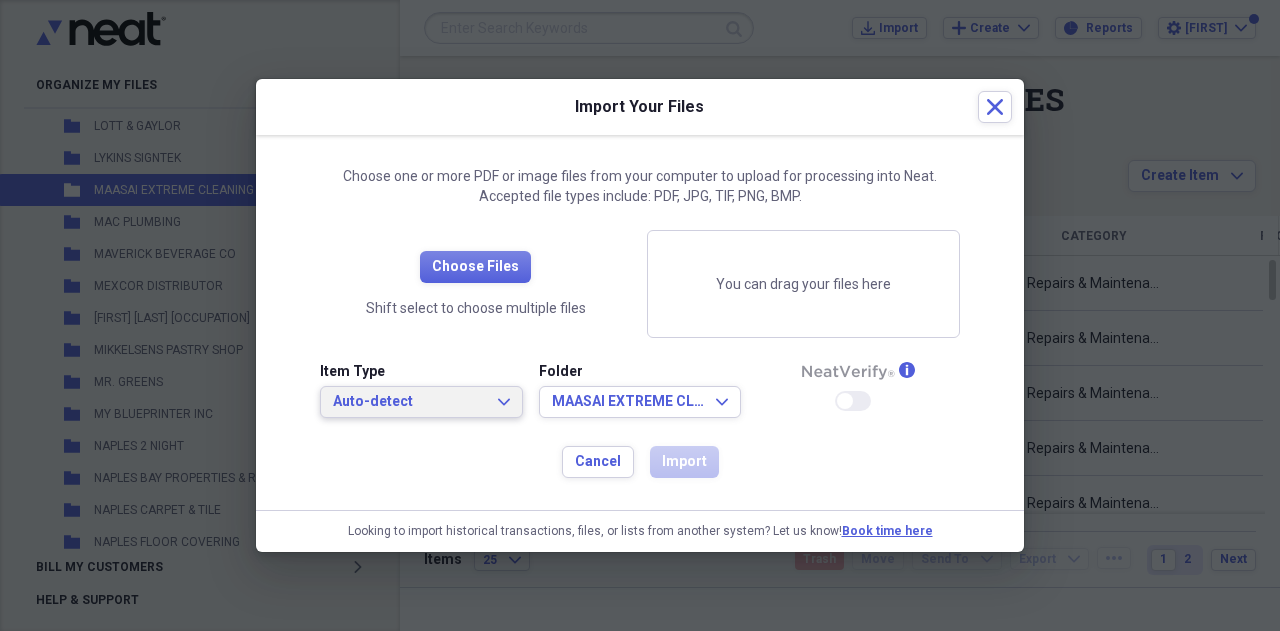 click on "Expand" 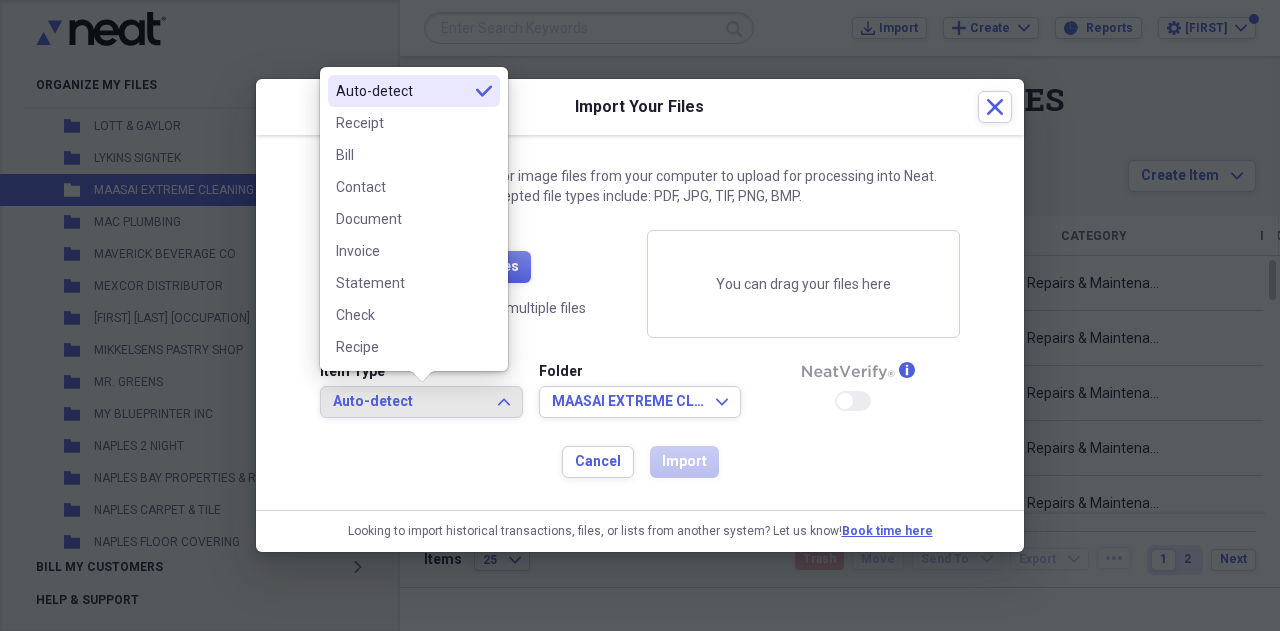 click on "Receipt" at bounding box center (402, 123) 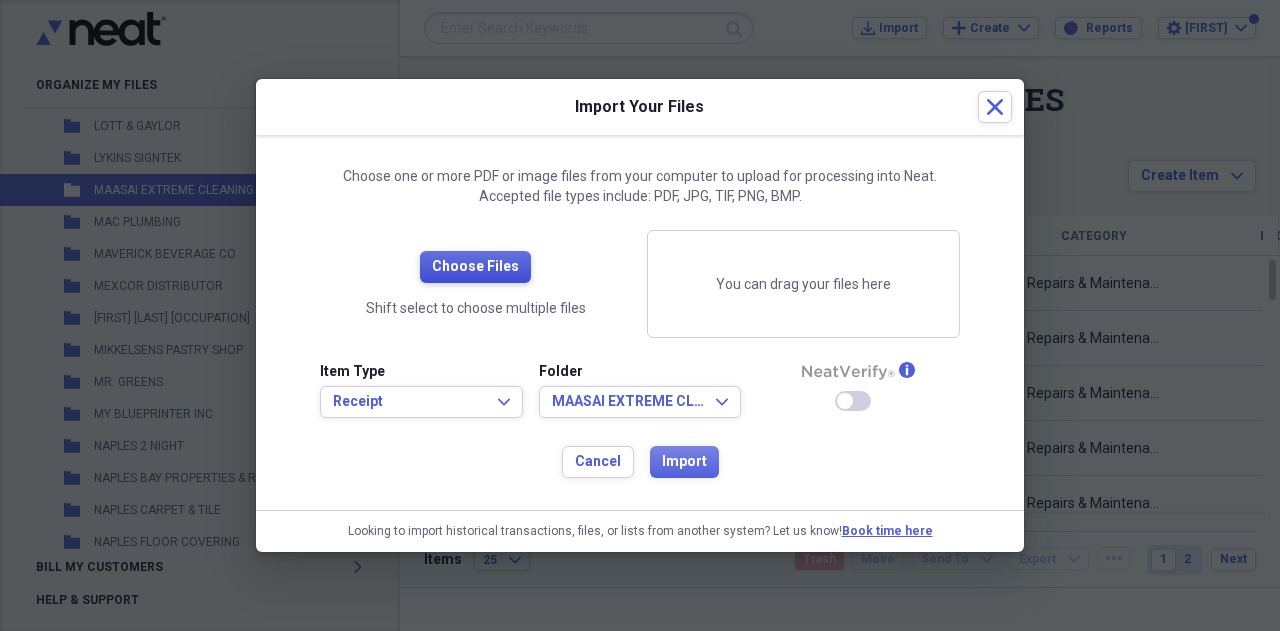 click on "Choose Files" at bounding box center [475, 267] 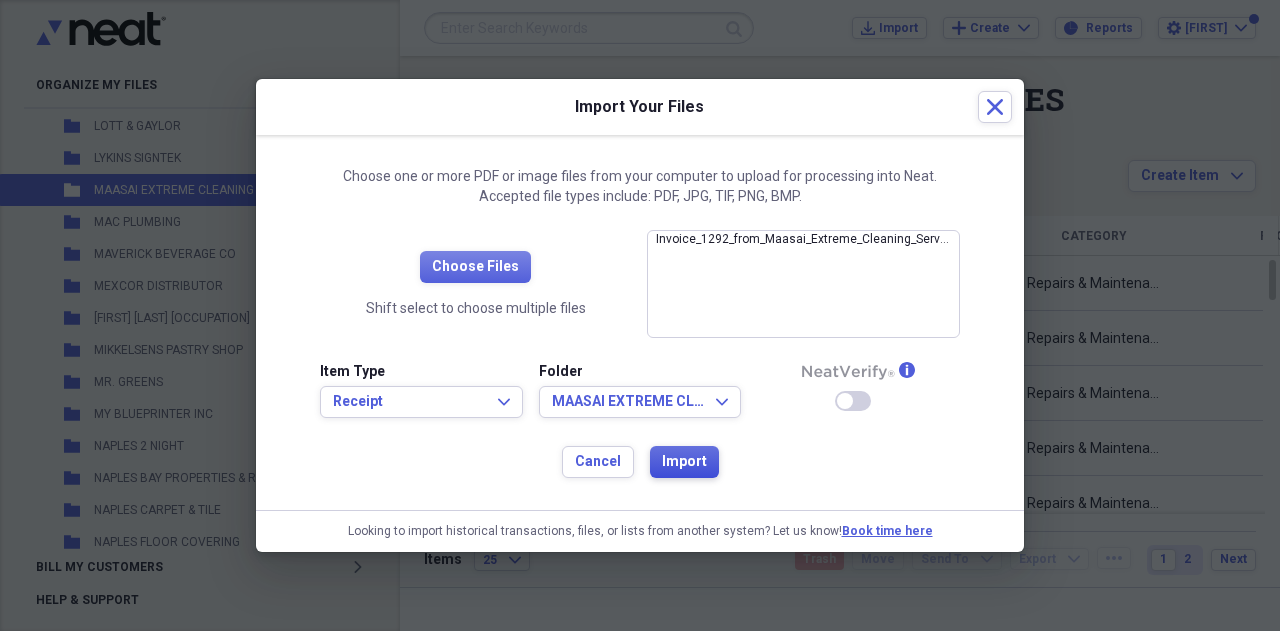 click on "Import" at bounding box center (684, 462) 